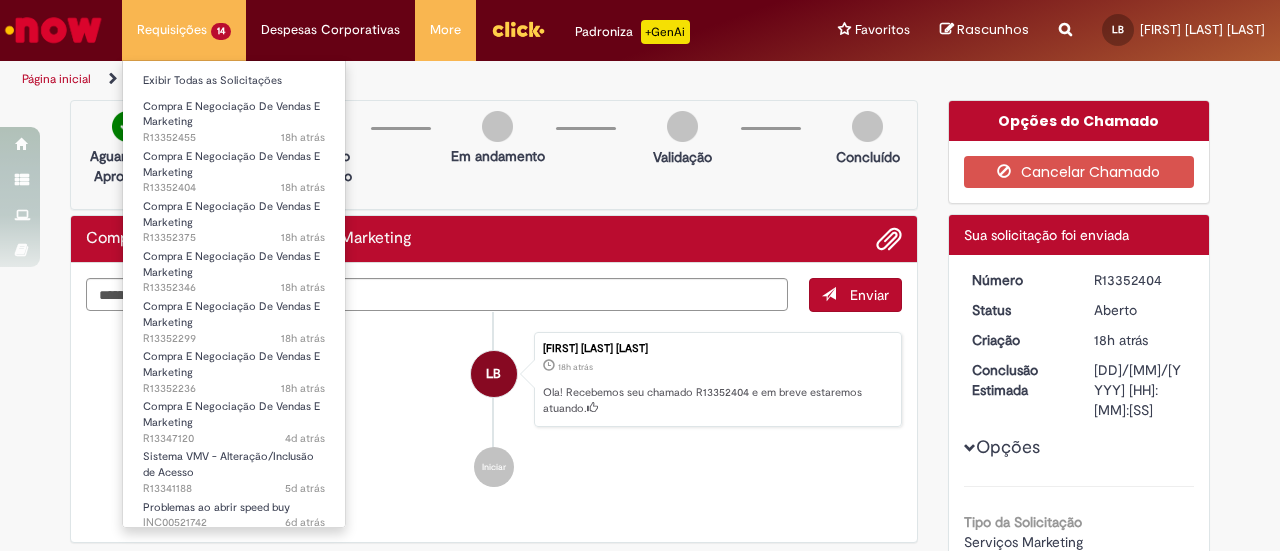 scroll, scrollTop: 0, scrollLeft: 0, axis: both 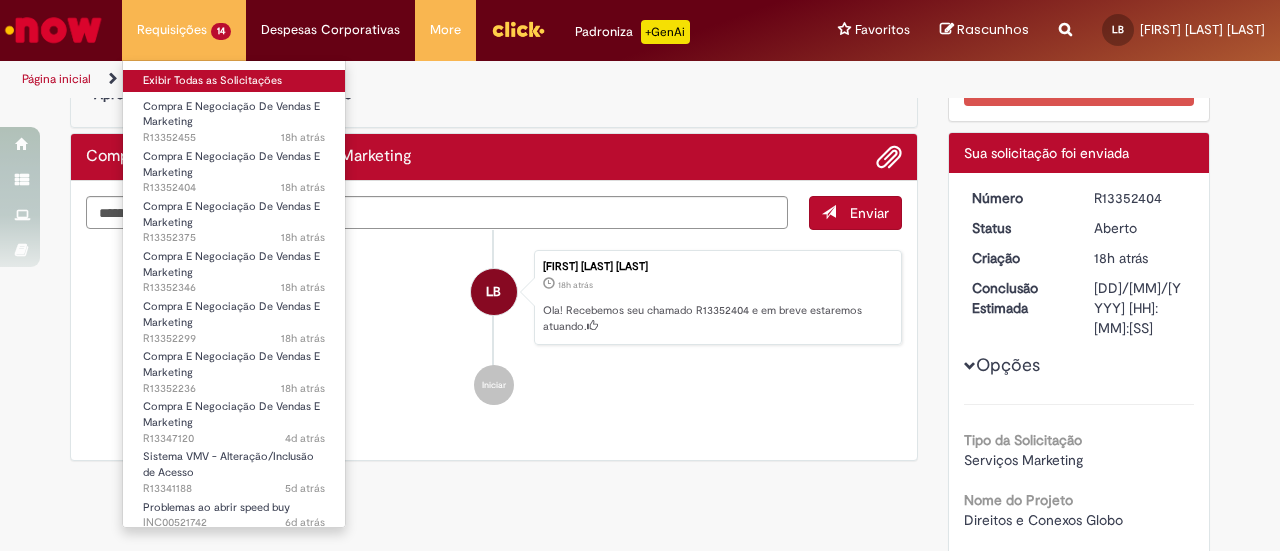 click on "Exibir Todas as Solicitações" at bounding box center [234, 81] 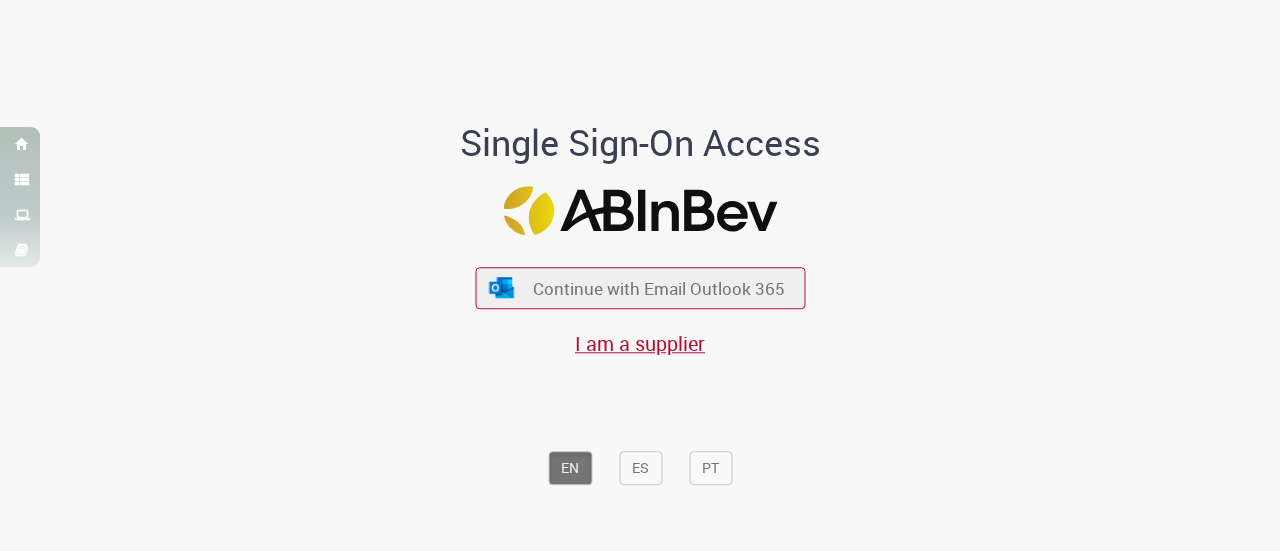 scroll, scrollTop: 0, scrollLeft: 0, axis: both 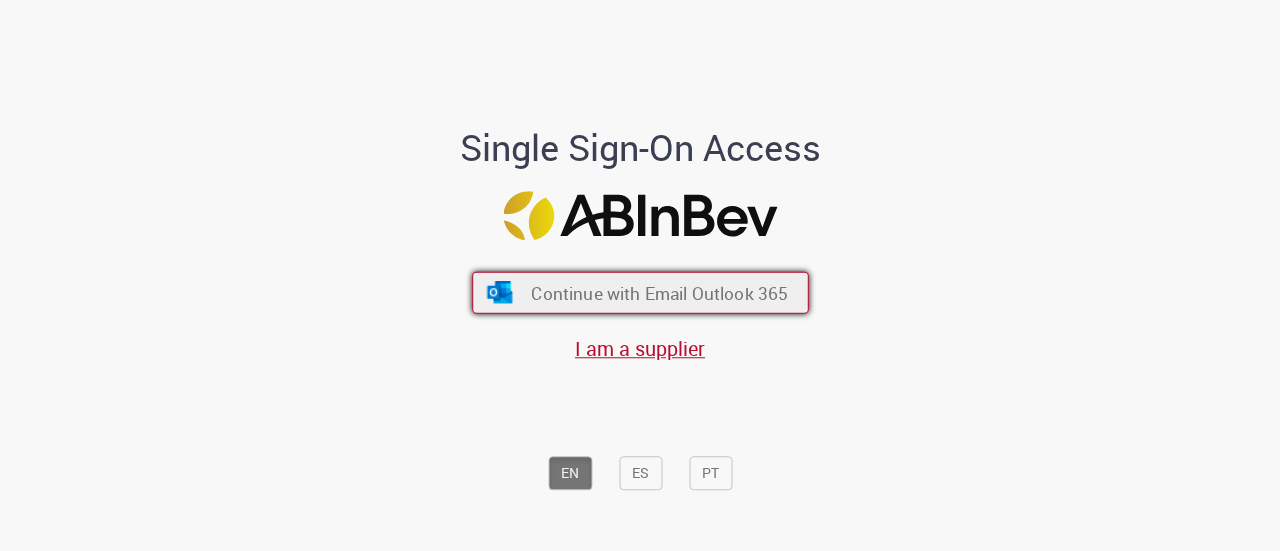click on "Continue with Email Outlook 365" at bounding box center (659, 292) 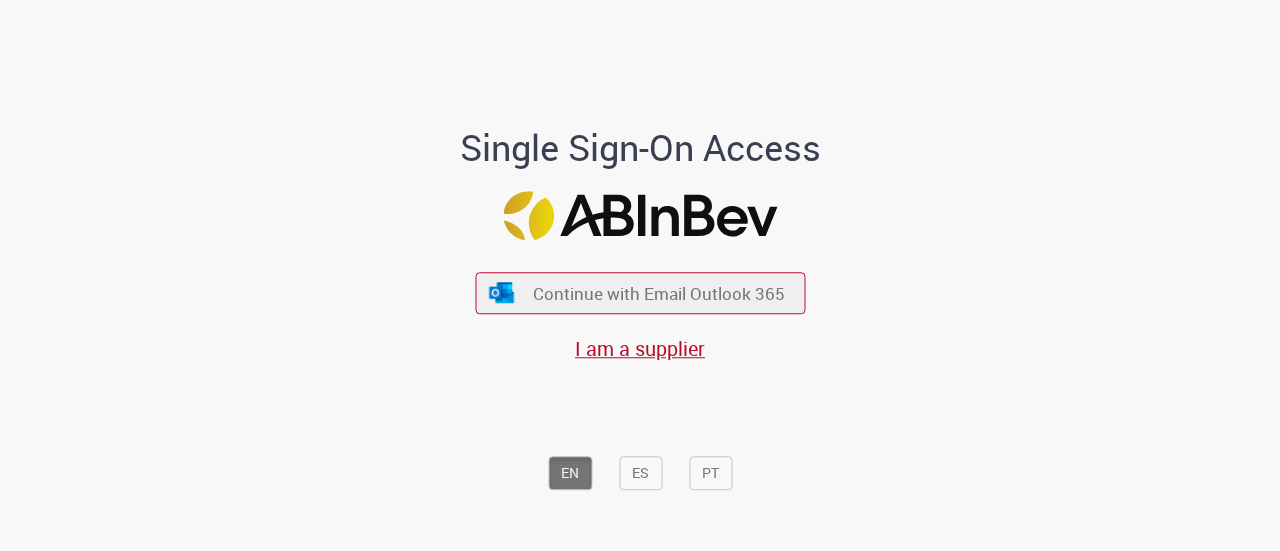 scroll, scrollTop: 0, scrollLeft: 0, axis: both 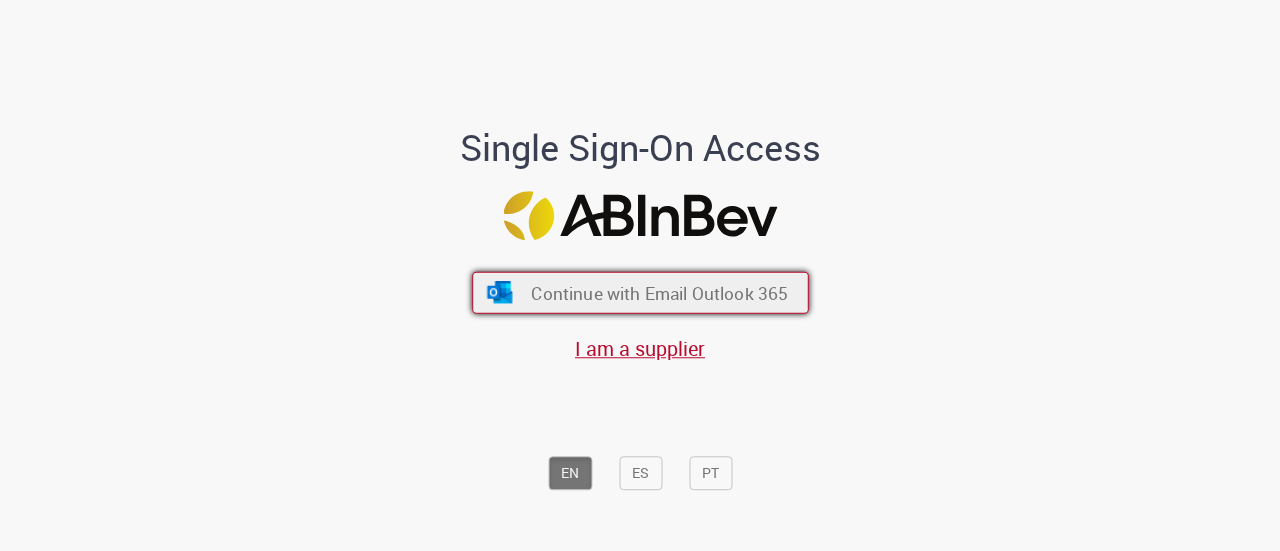 click on "Continue with Email Outlook 365" at bounding box center (659, 292) 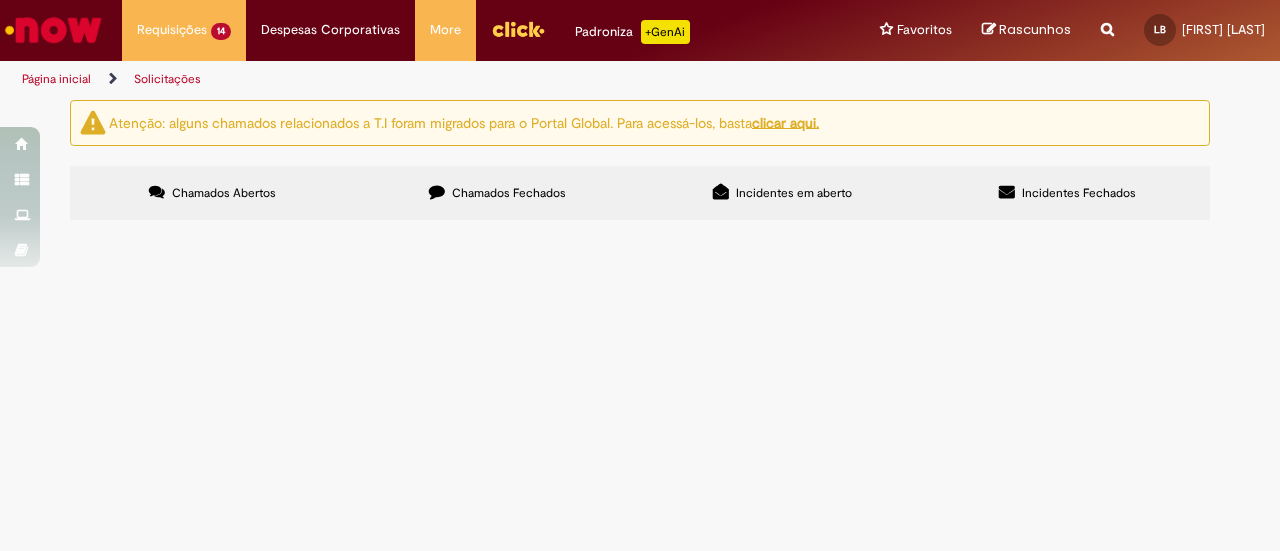 scroll, scrollTop: 0, scrollLeft: 0, axis: both 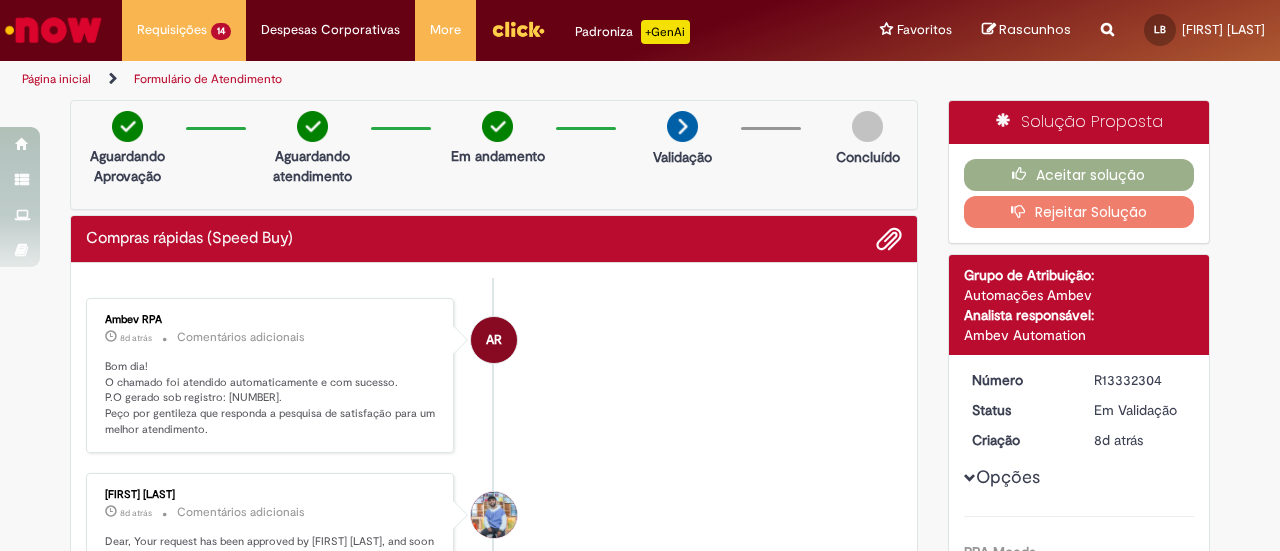 click at bounding box center [518, 29] 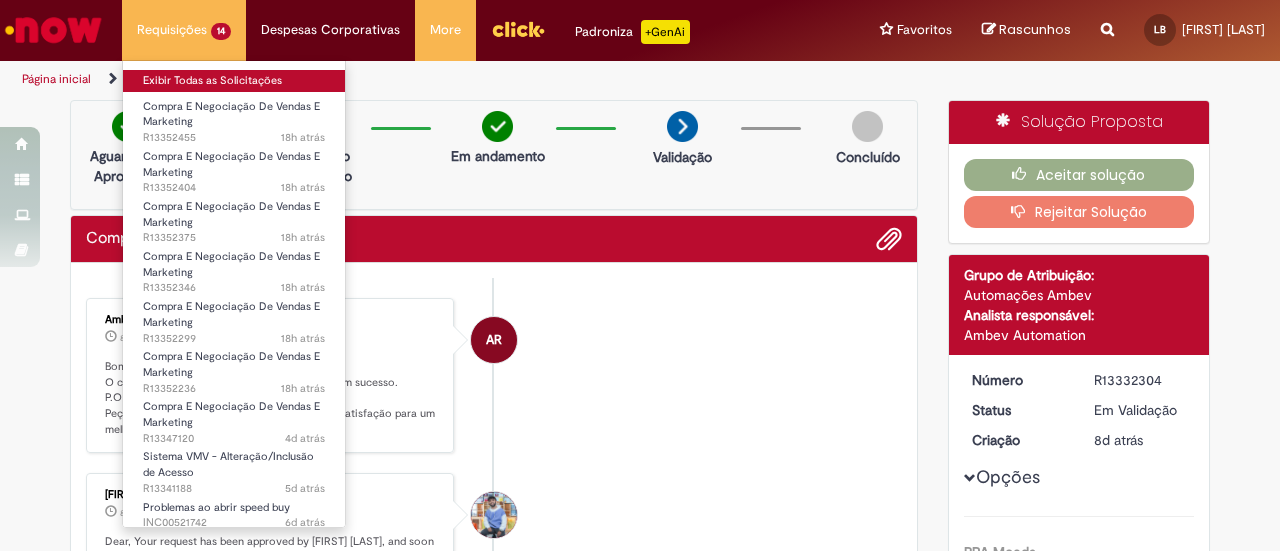 click on "Exibir Todas as Solicitações" at bounding box center (234, 81) 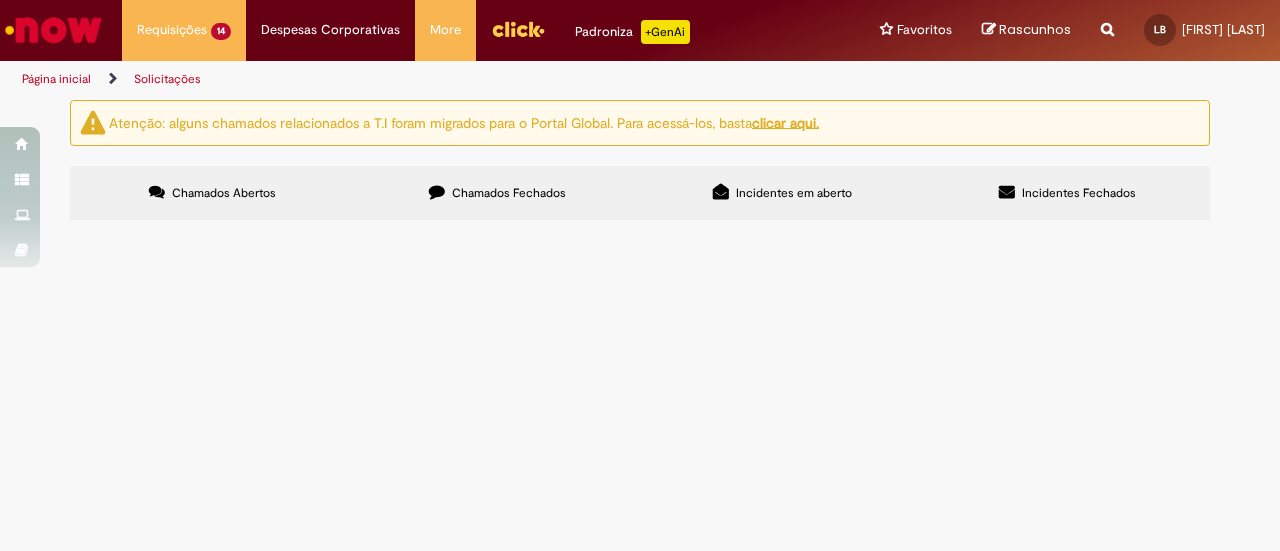 scroll, scrollTop: 464, scrollLeft: 0, axis: vertical 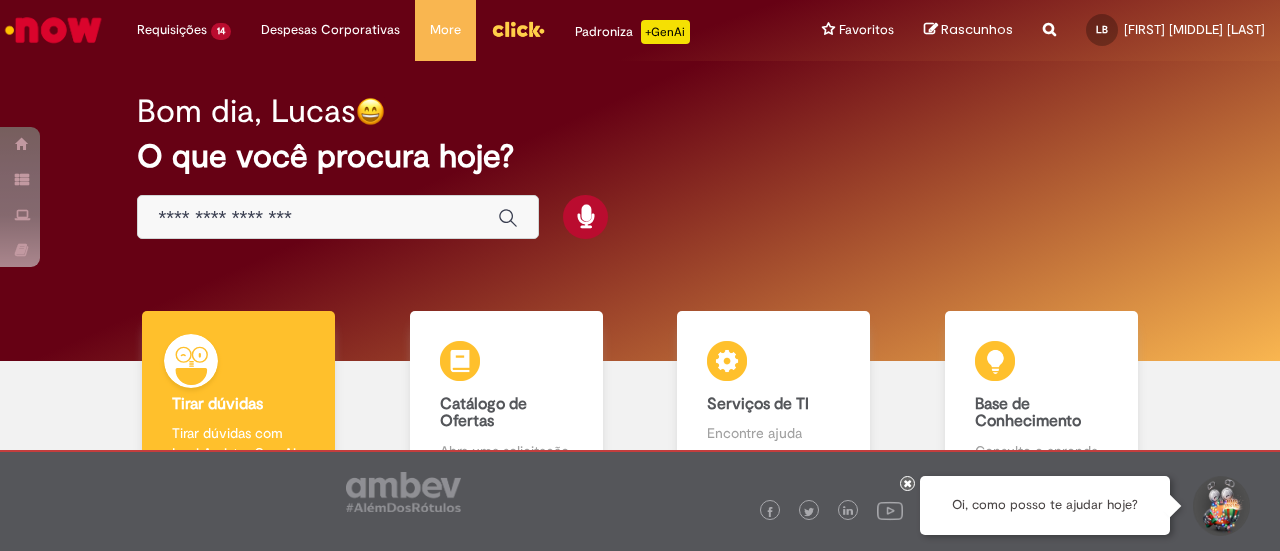 click at bounding box center [318, 218] 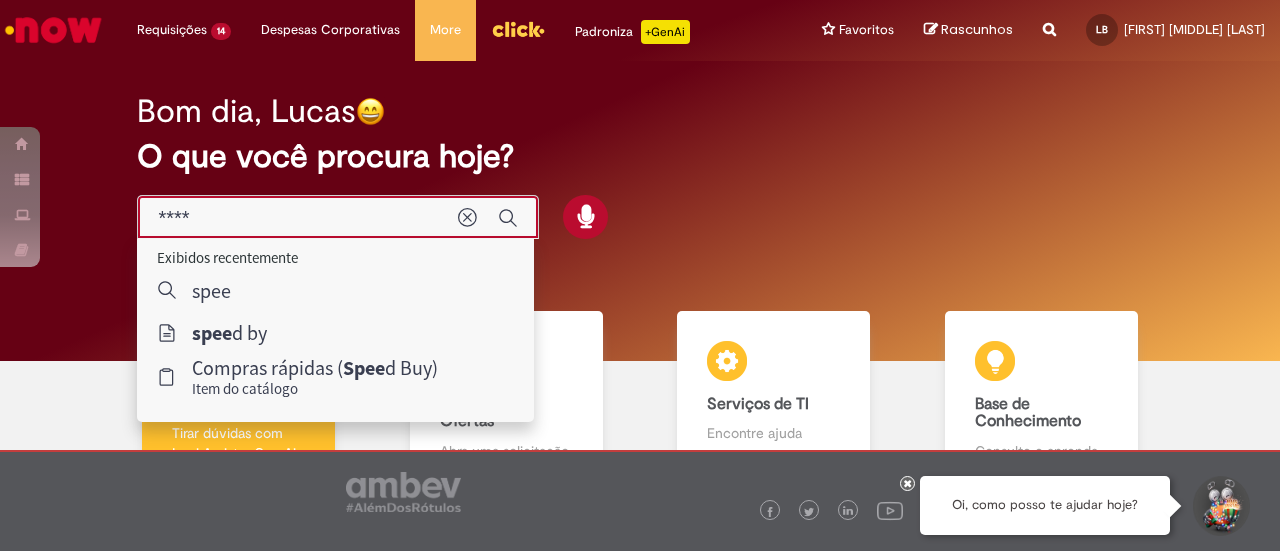 type on "*****" 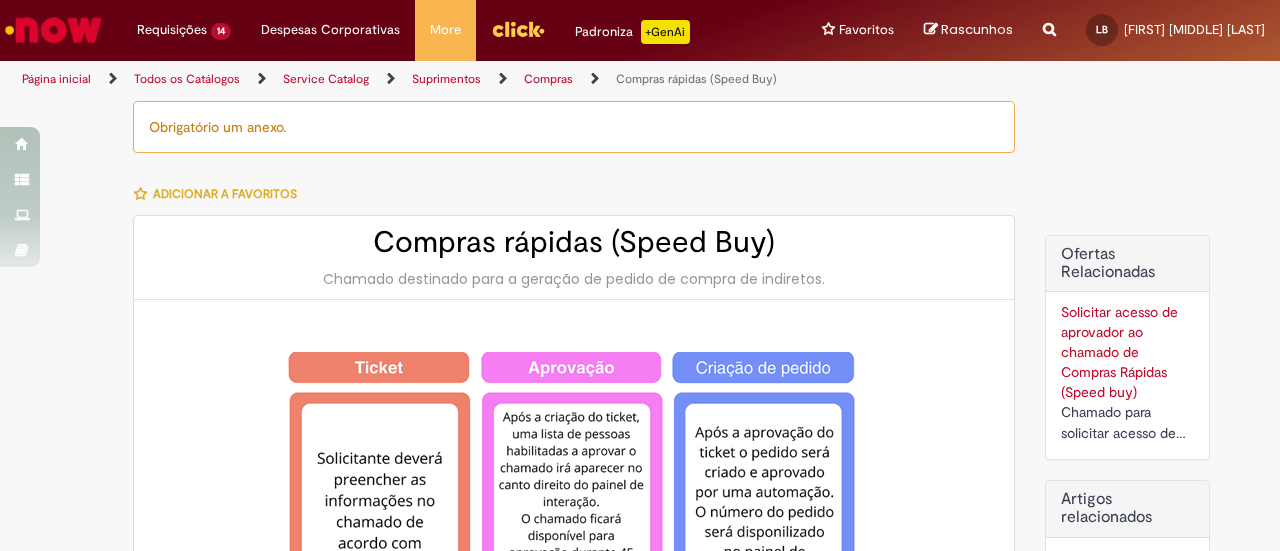 type on "********" 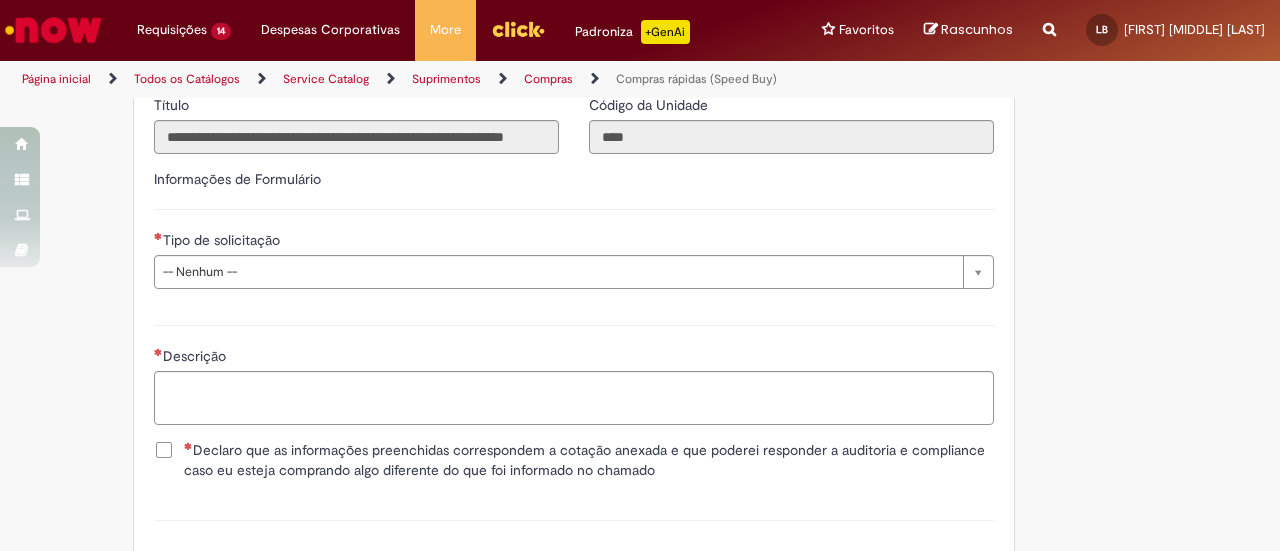 scroll, scrollTop: 2904, scrollLeft: 0, axis: vertical 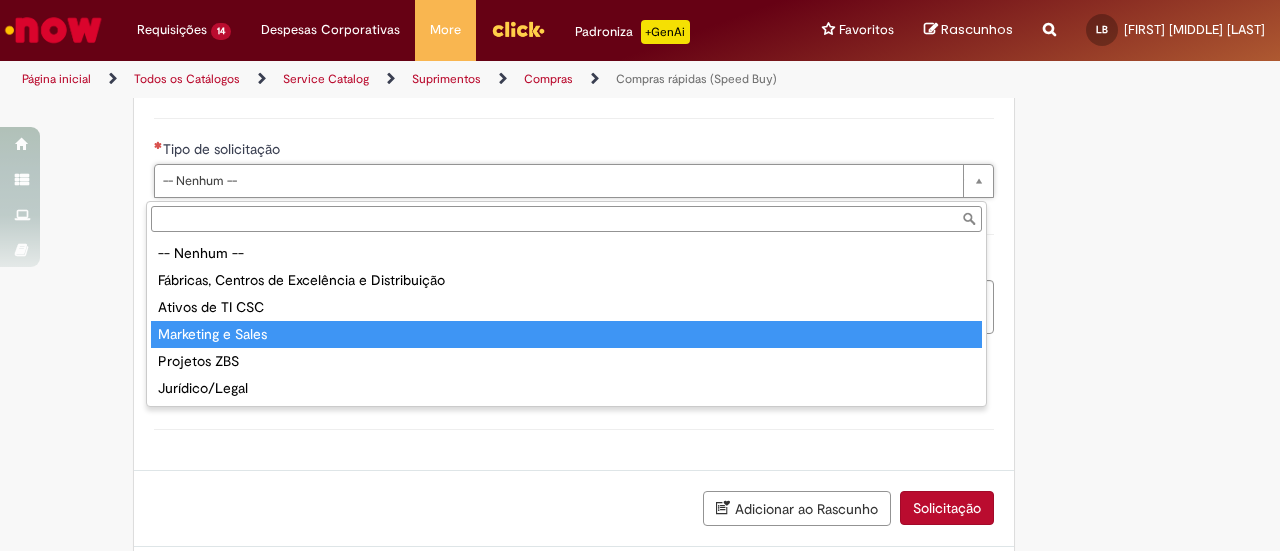 type on "**********" 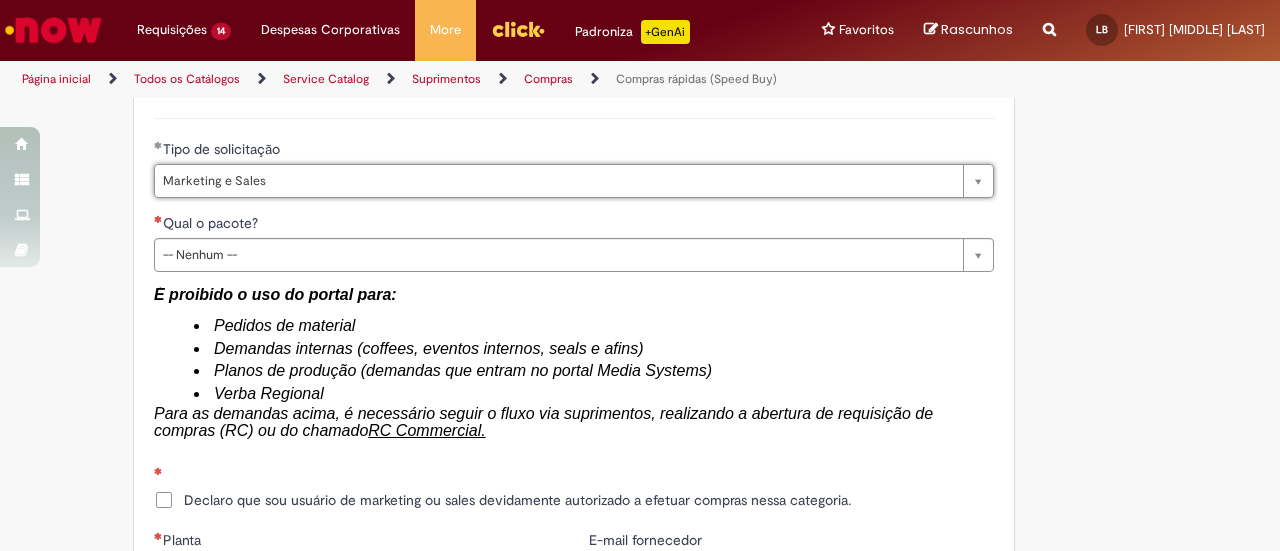 type on "*******" 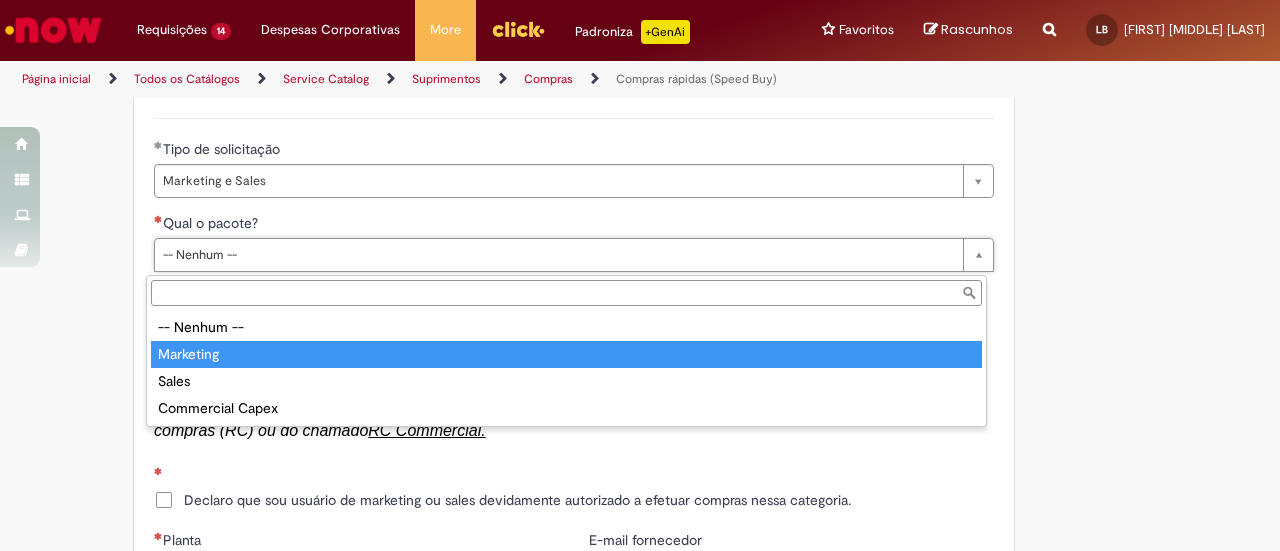 type on "*********" 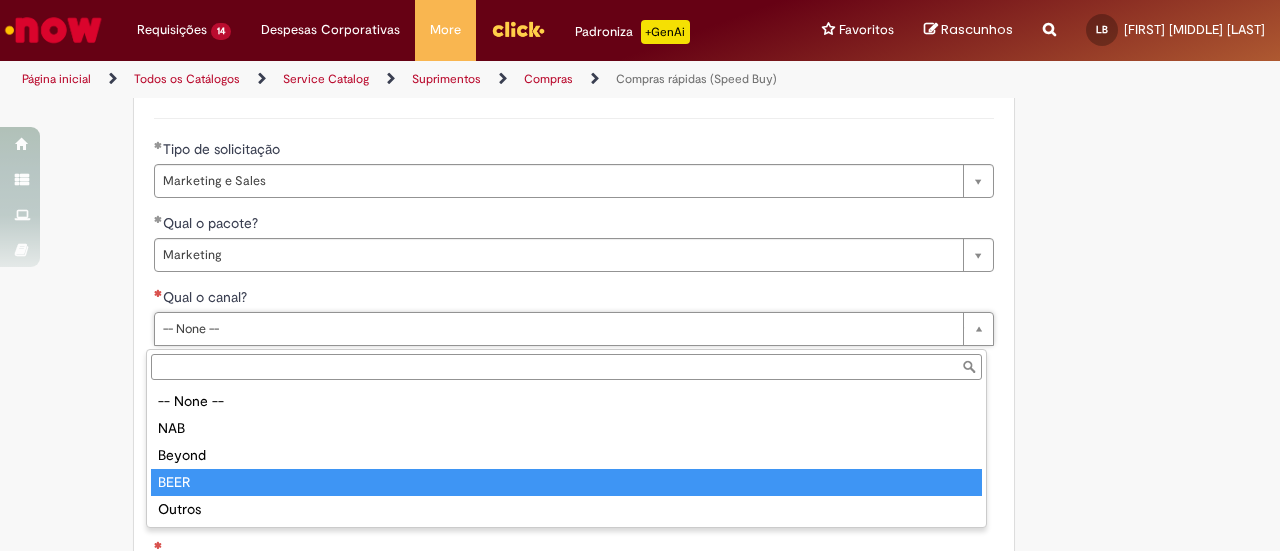 type on "****" 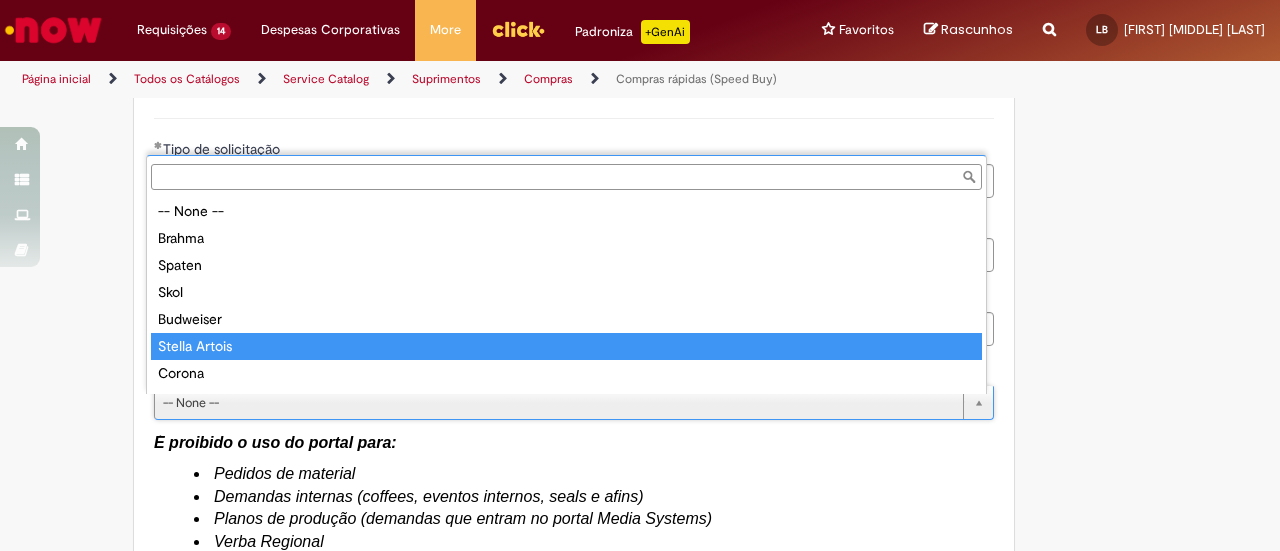 scroll, scrollTop: 16, scrollLeft: 0, axis: vertical 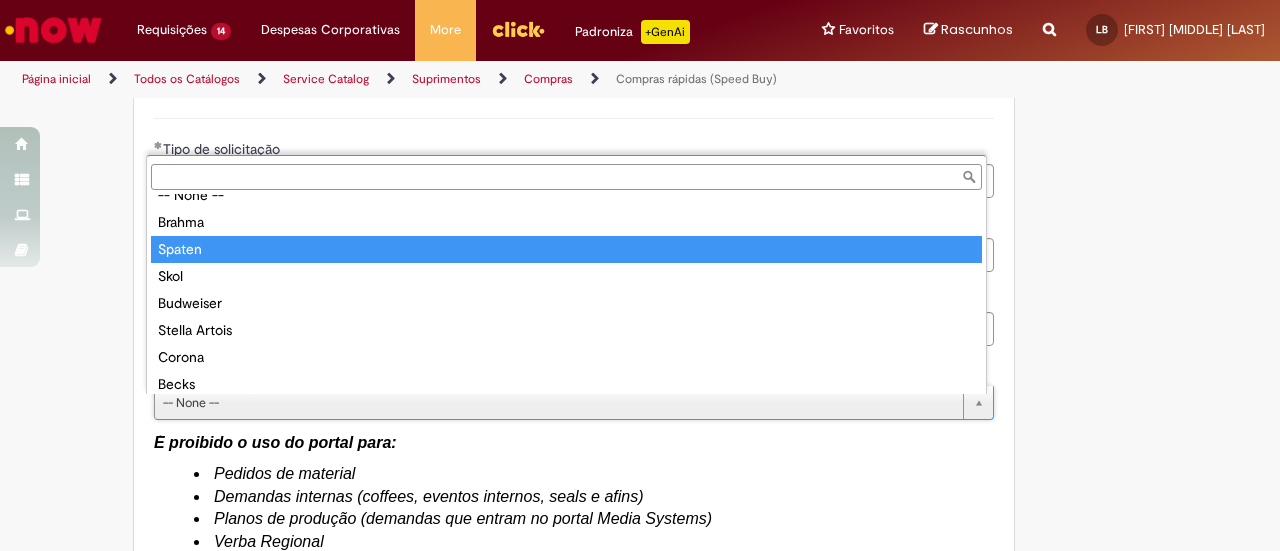 type on "******" 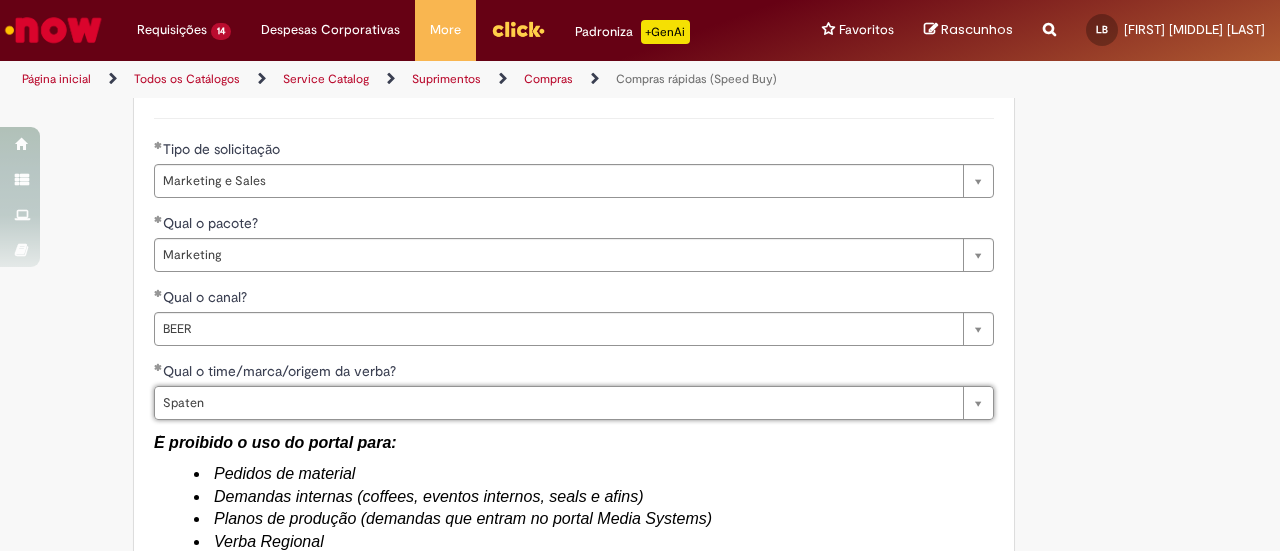 scroll, scrollTop: 3064, scrollLeft: 0, axis: vertical 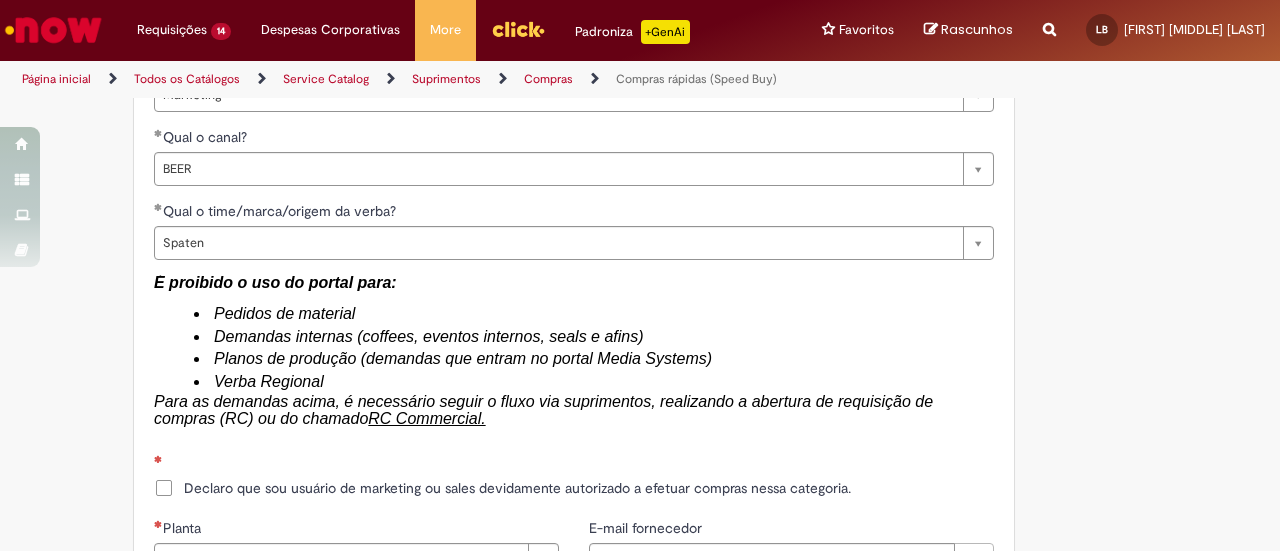 click on "Demandas internas (coffees, eventos internos, seals e afins)" at bounding box center (429, 336) 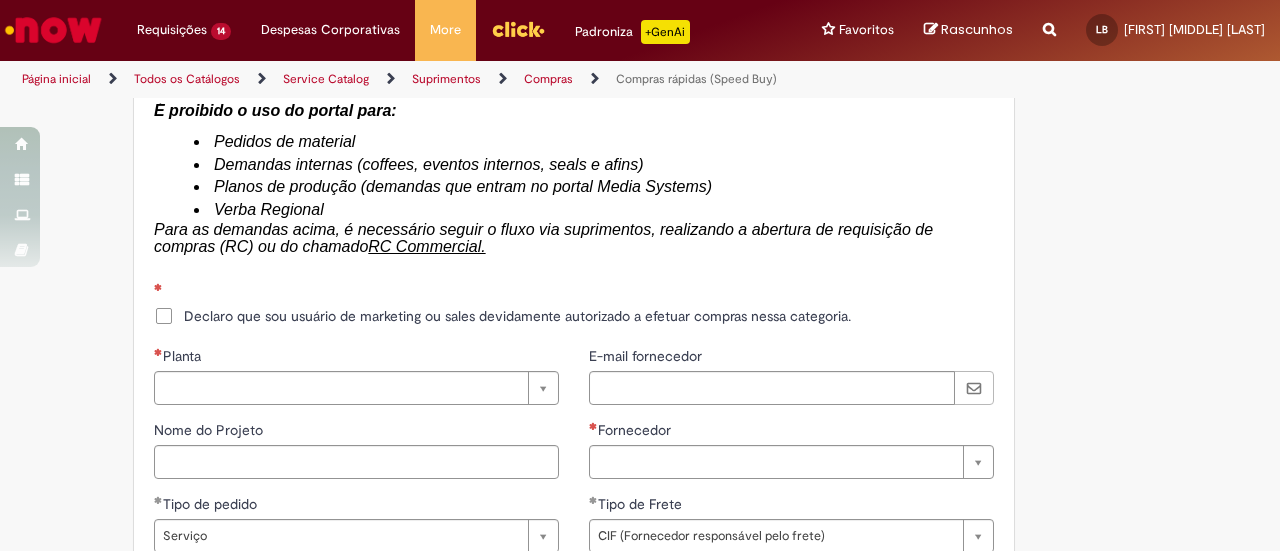 scroll, scrollTop: 3237, scrollLeft: 0, axis: vertical 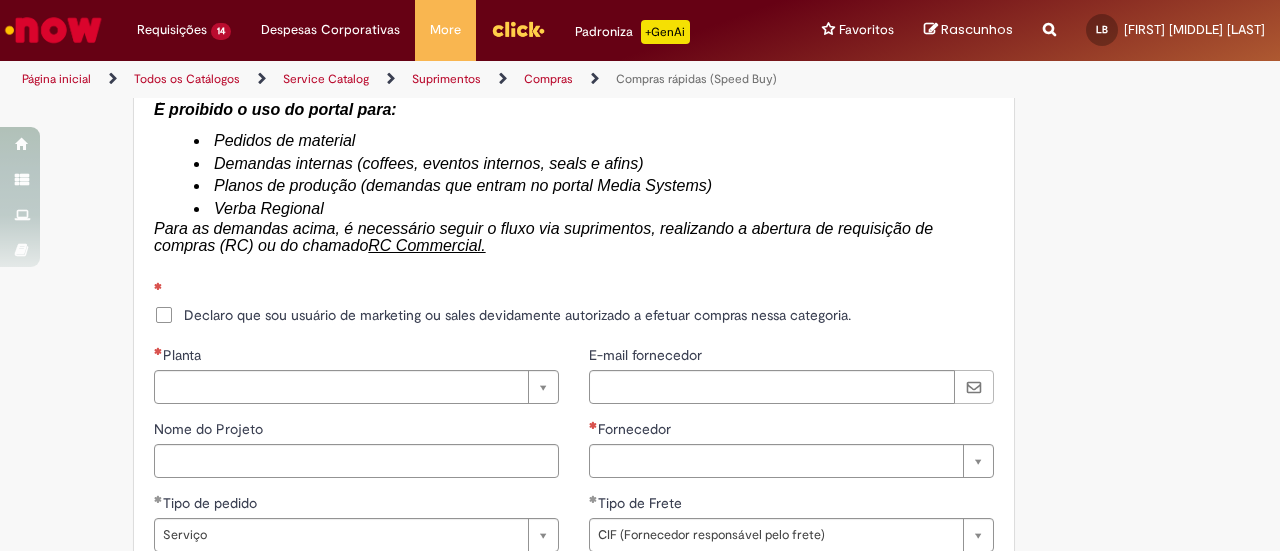click on "Declaro que sou usuário de marketing ou sales devidamente autorizado a efetuar compras nessa categoria." at bounding box center (517, 315) 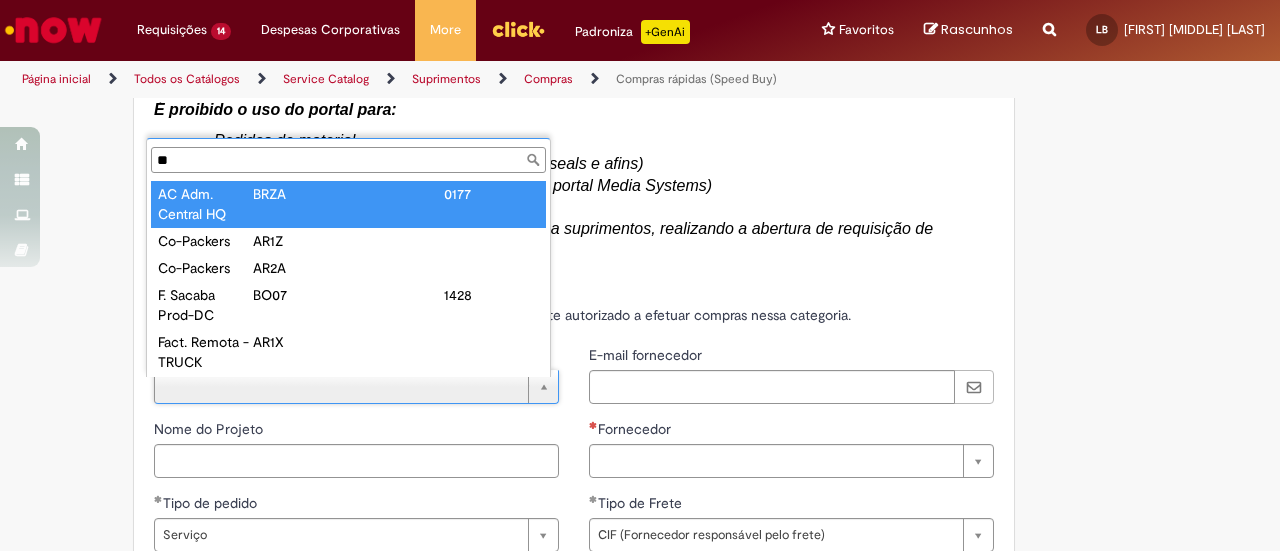 type on "**" 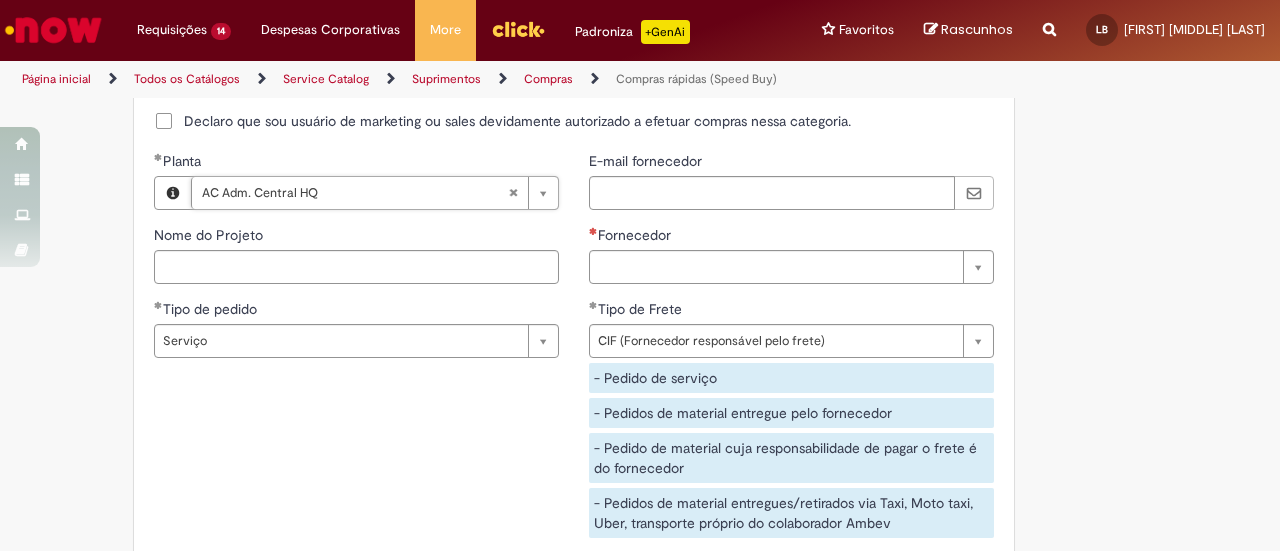 scroll, scrollTop: 3432, scrollLeft: 0, axis: vertical 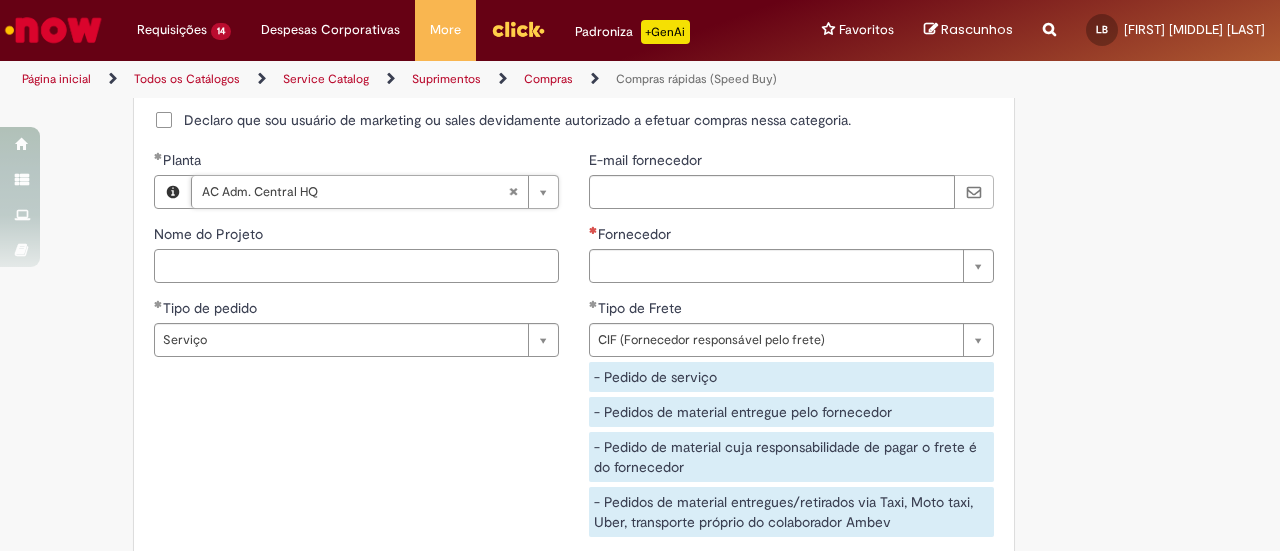 click on "Nome do Projeto" at bounding box center [356, 266] 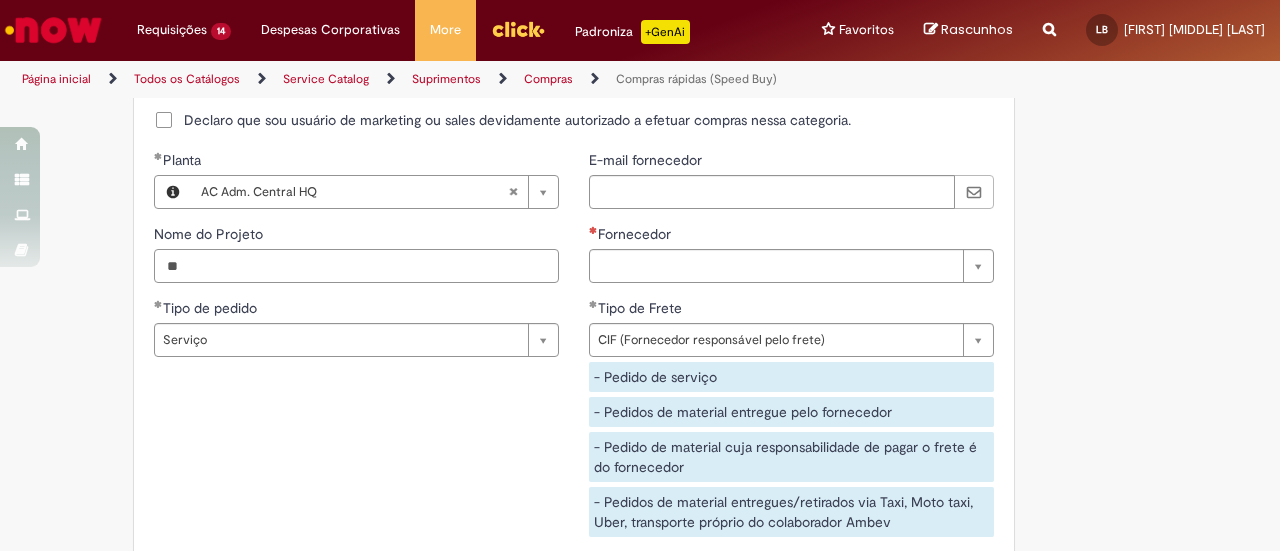 type on "*" 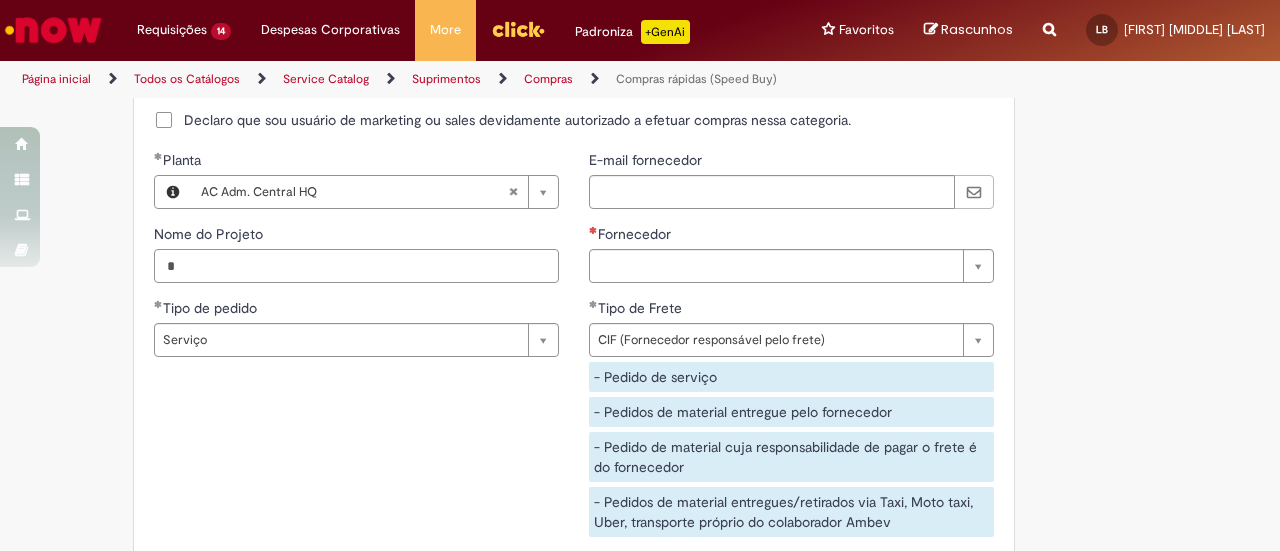 type 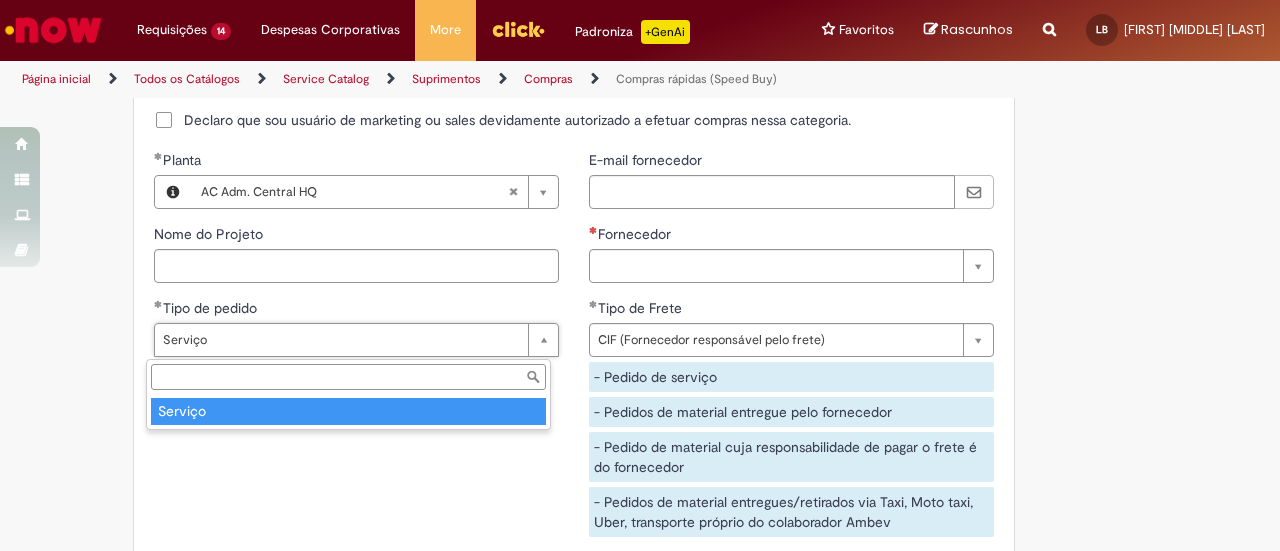 type on "*******" 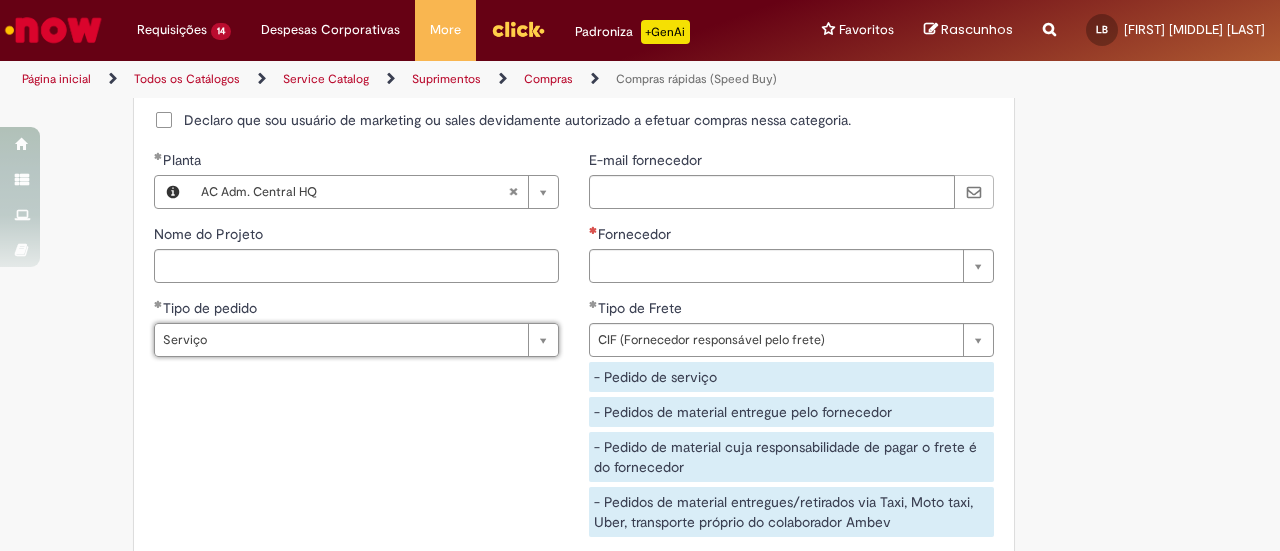 scroll, scrollTop: 0, scrollLeft: 46, axis: horizontal 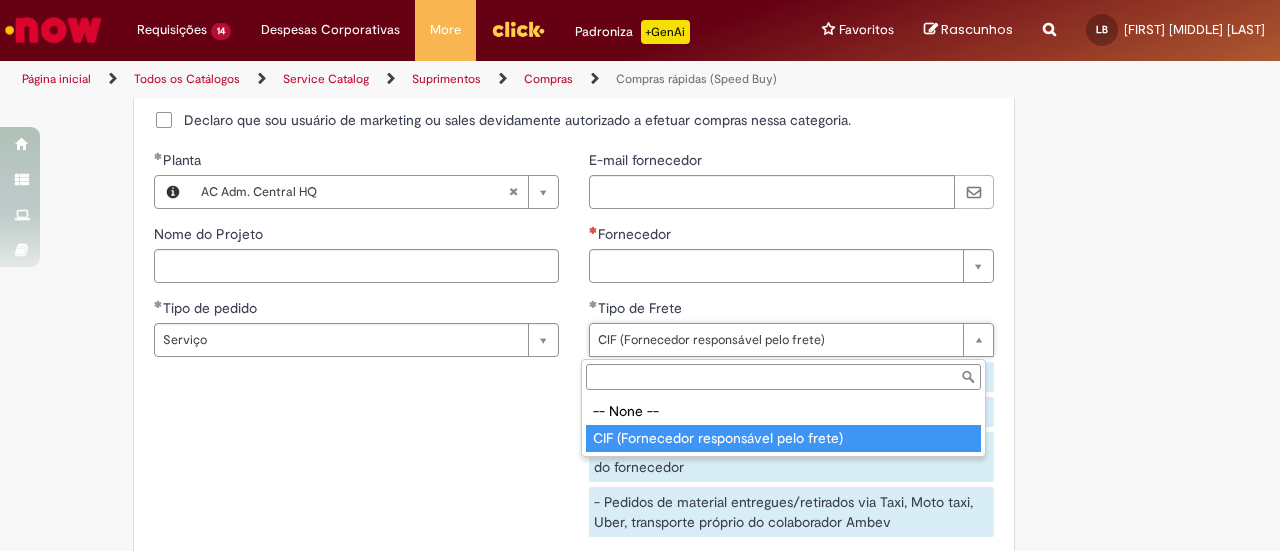 type on "**********" 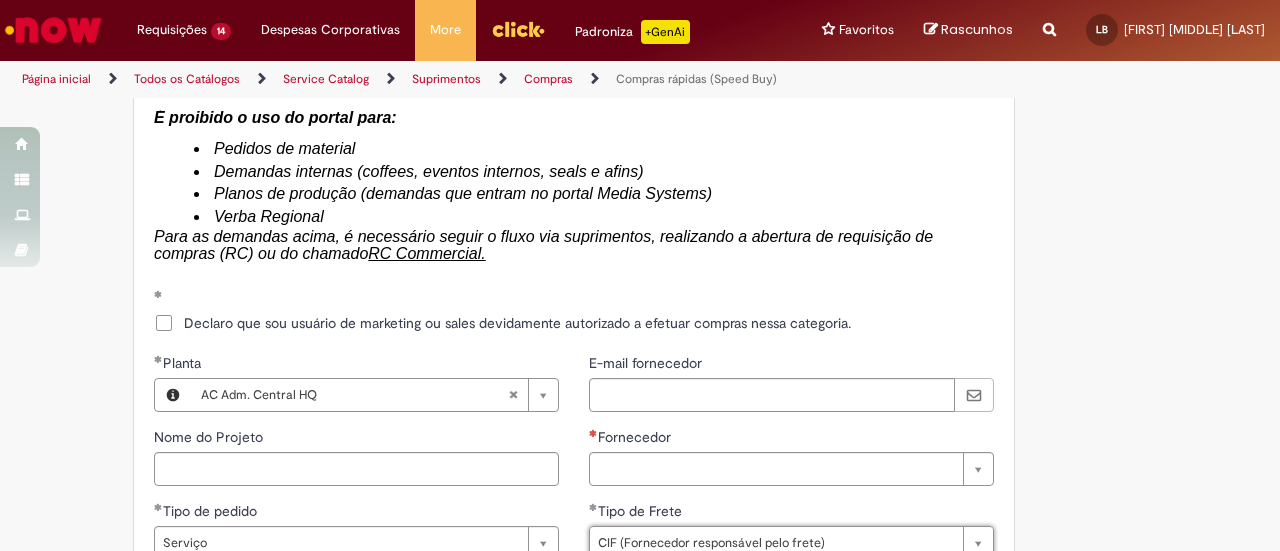scroll, scrollTop: 3218, scrollLeft: 0, axis: vertical 